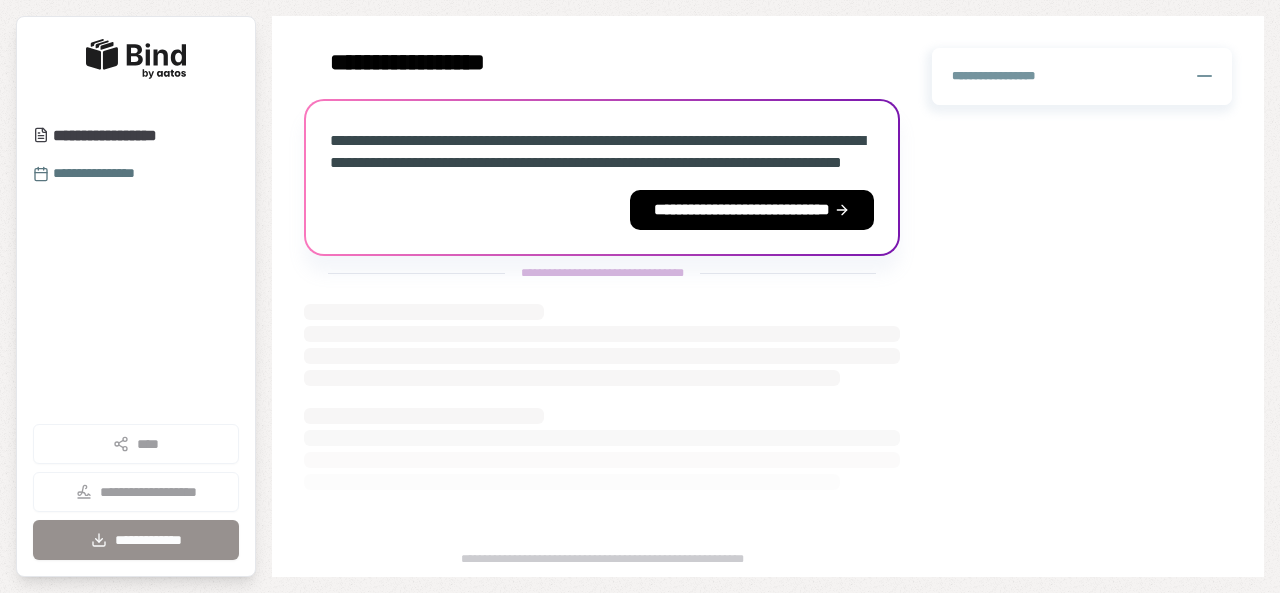 scroll, scrollTop: 0, scrollLeft: 0, axis: both 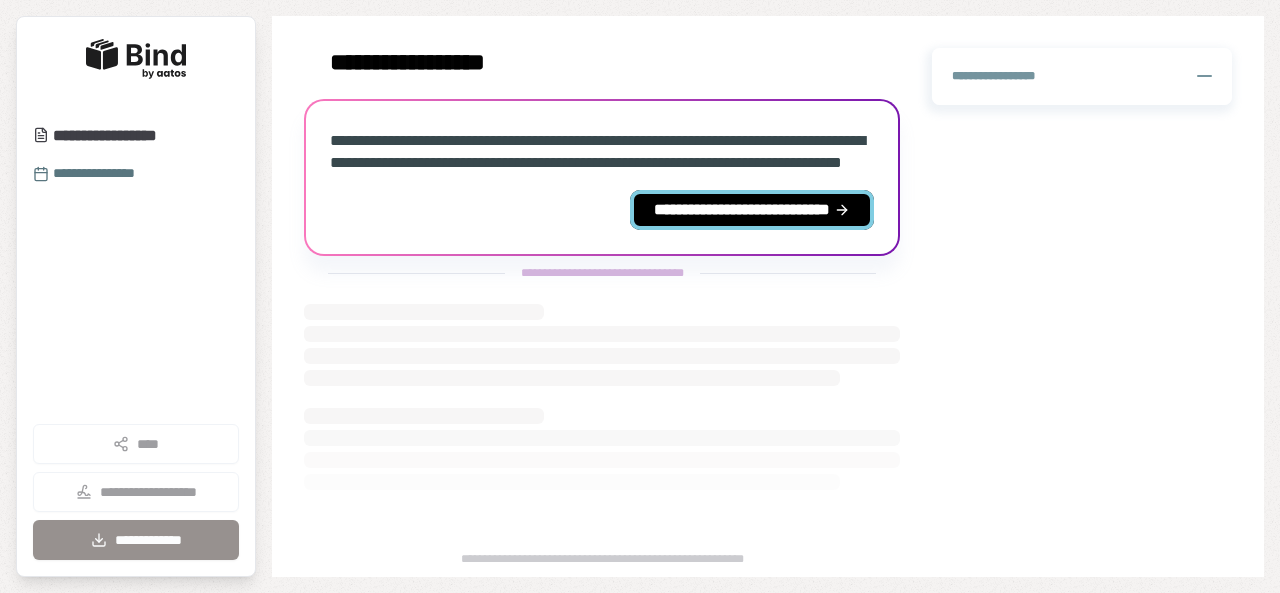 click on "**********" at bounding box center [752, 210] 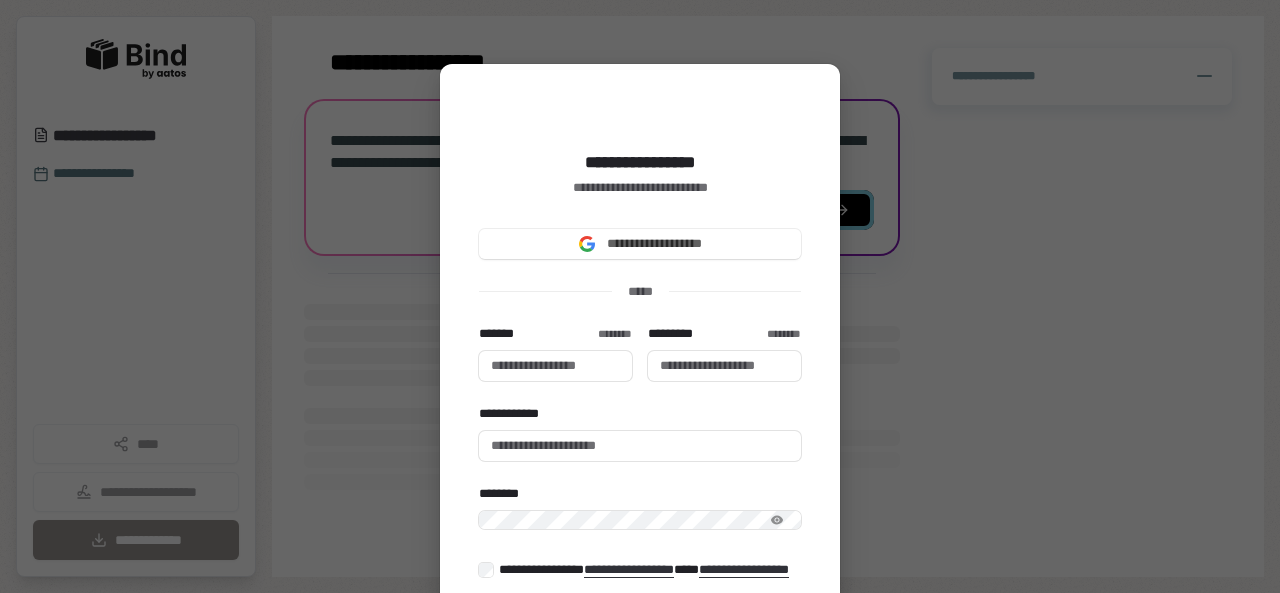 type 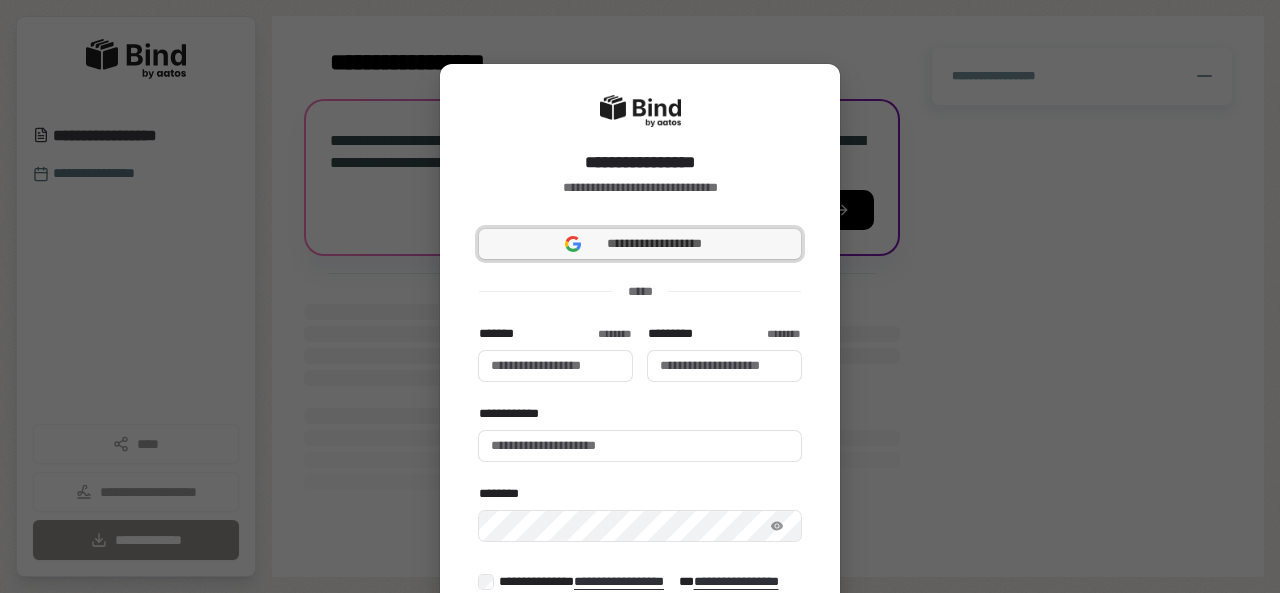 click on "**********" at bounding box center [654, 243] 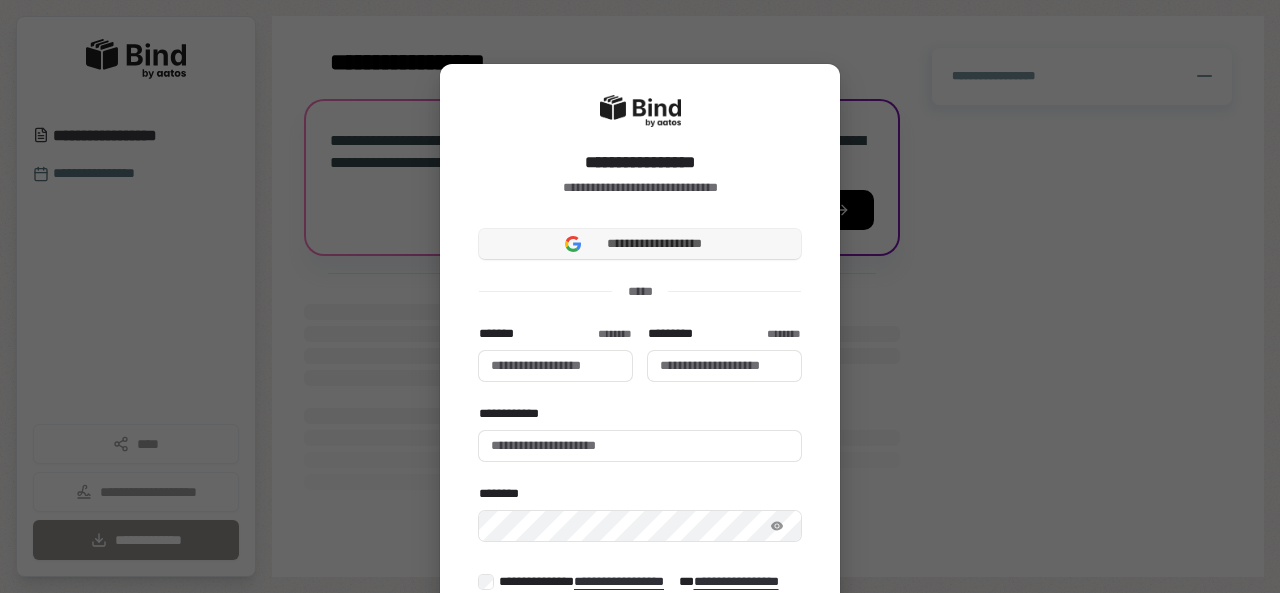 type 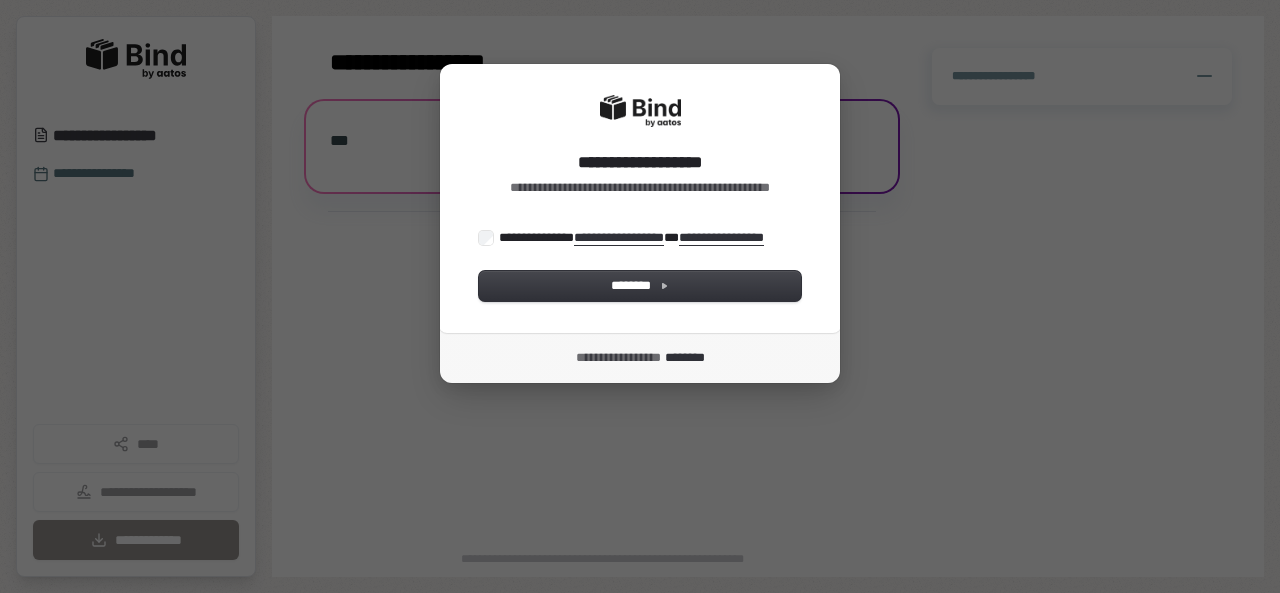 scroll, scrollTop: 0, scrollLeft: 0, axis: both 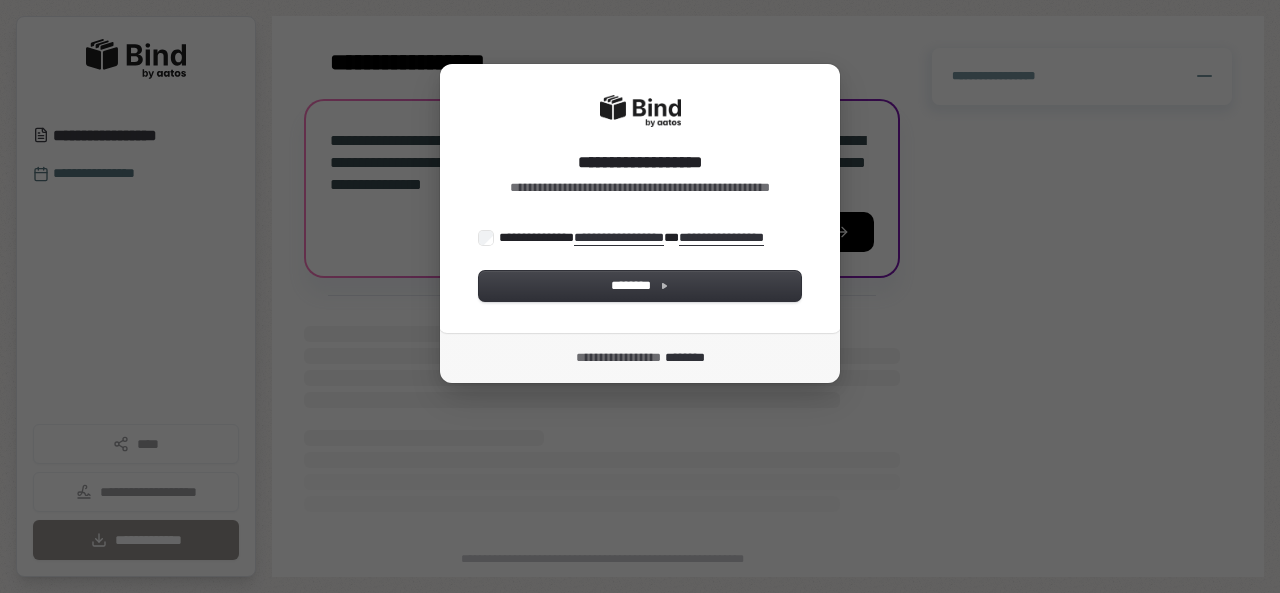 click on "**********" at bounding box center [640, 198] 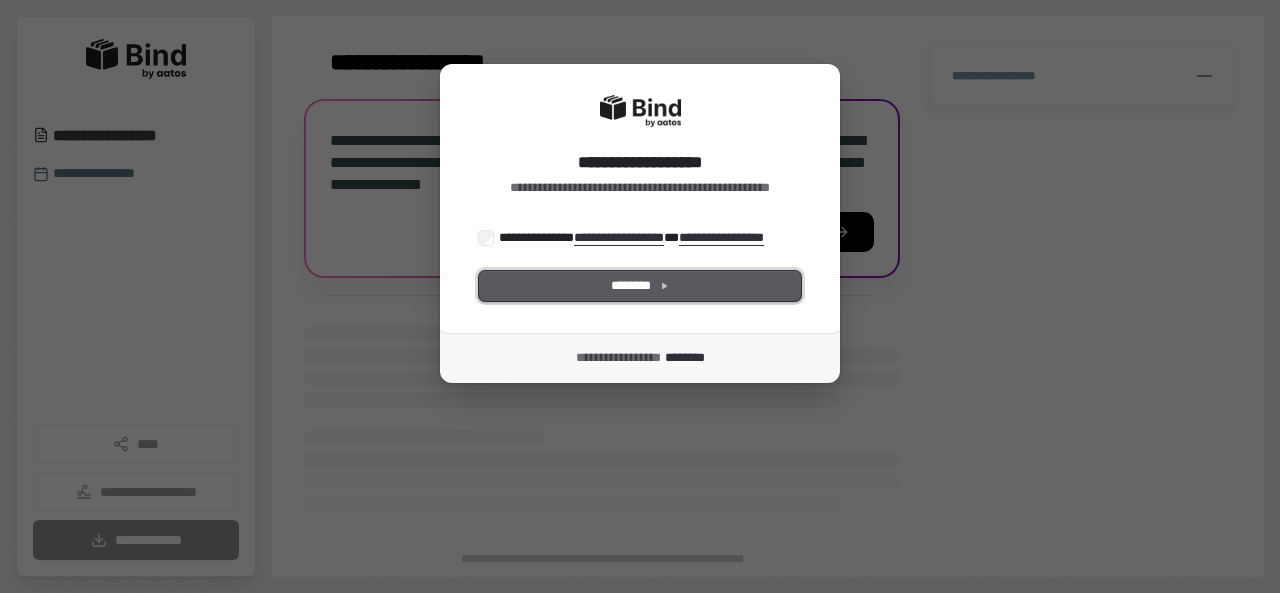 click on "********" at bounding box center [631, 285] 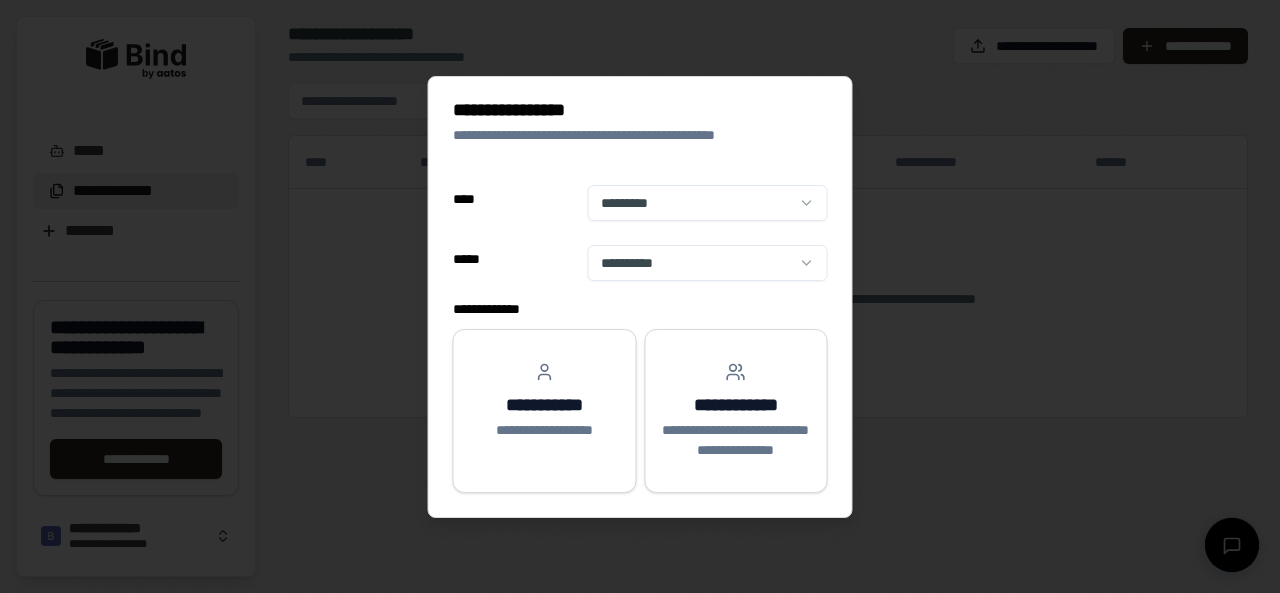 scroll, scrollTop: 0, scrollLeft: 0, axis: both 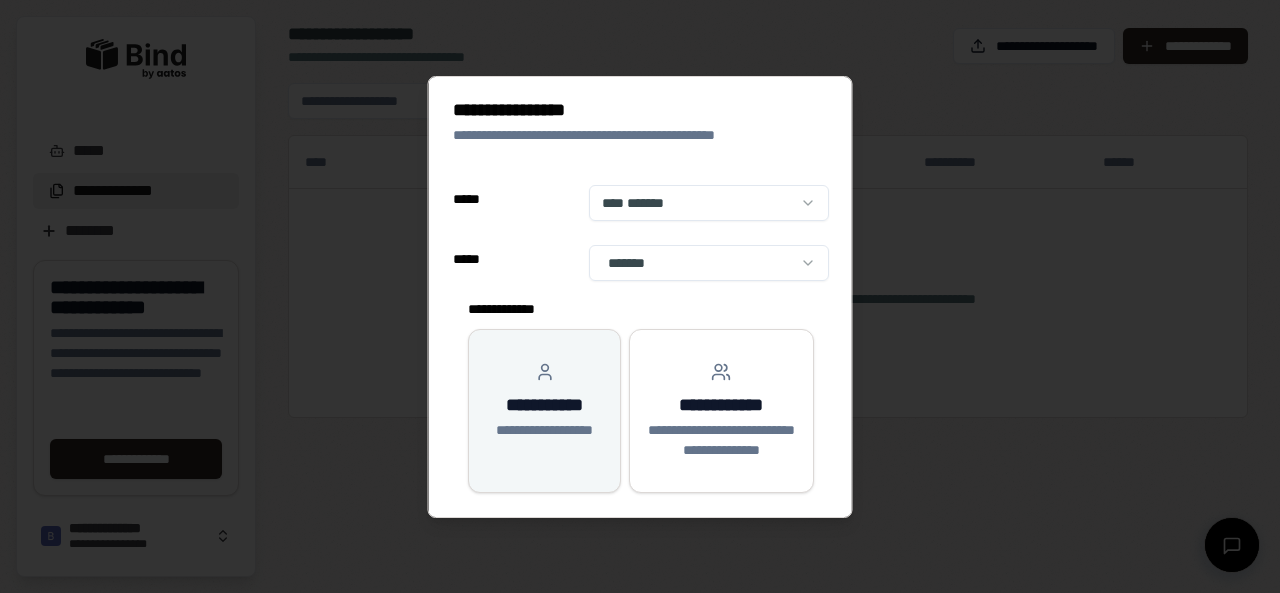 click on "**********" at bounding box center [544, 430] 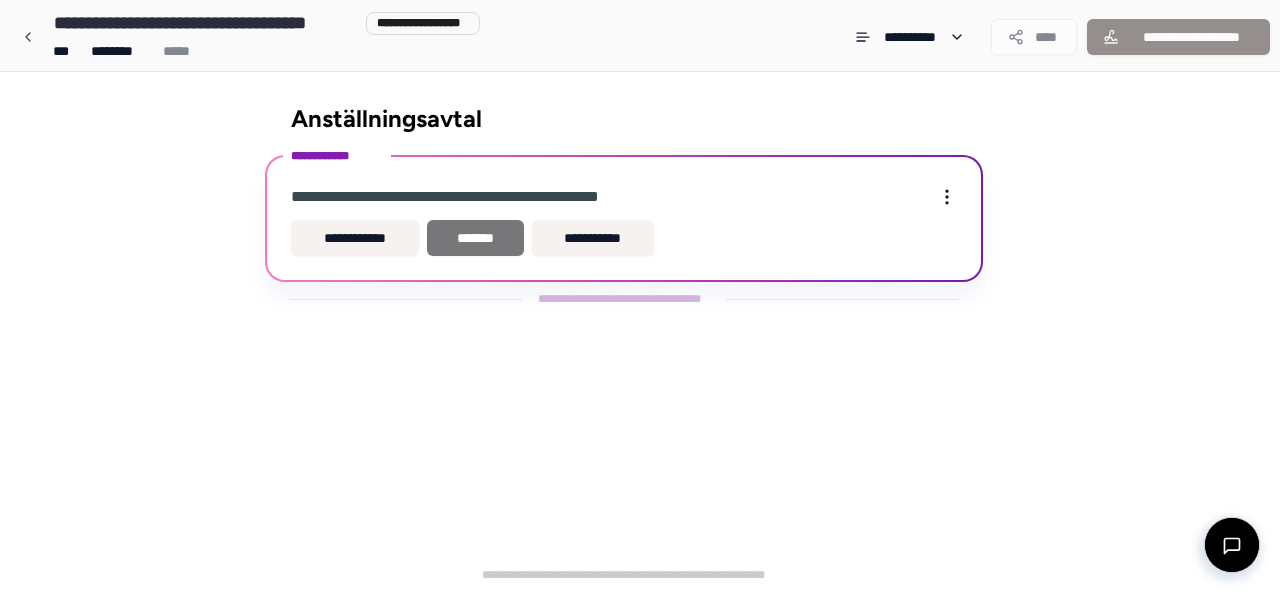click on "*******" at bounding box center [475, 238] 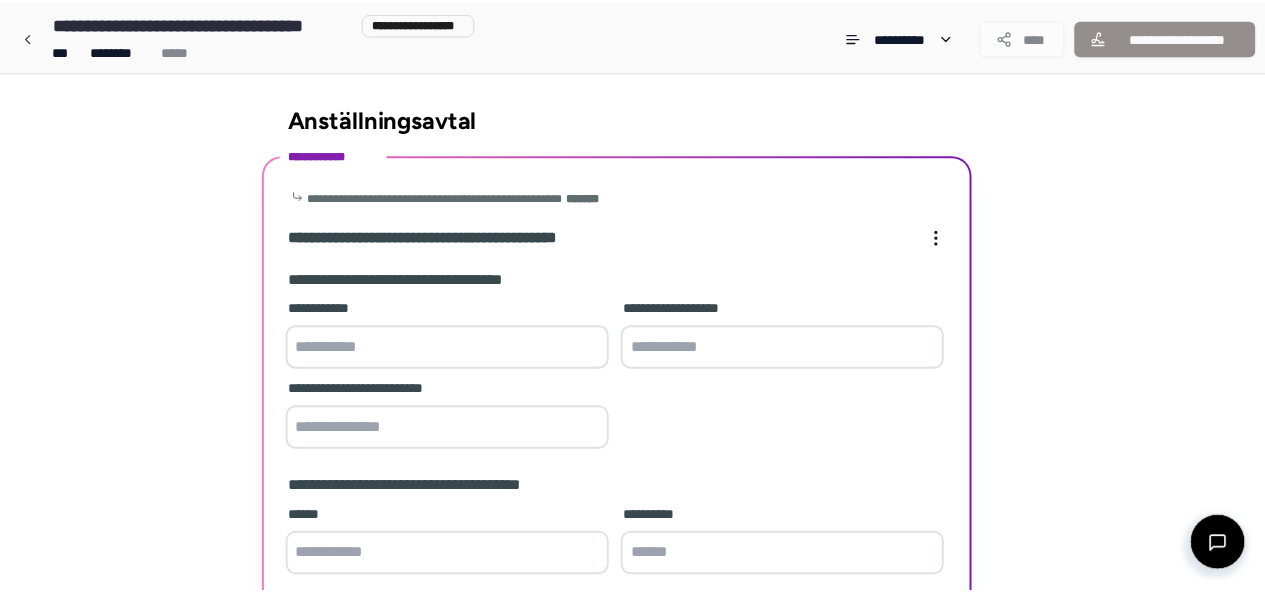 scroll, scrollTop: 312, scrollLeft: 0, axis: vertical 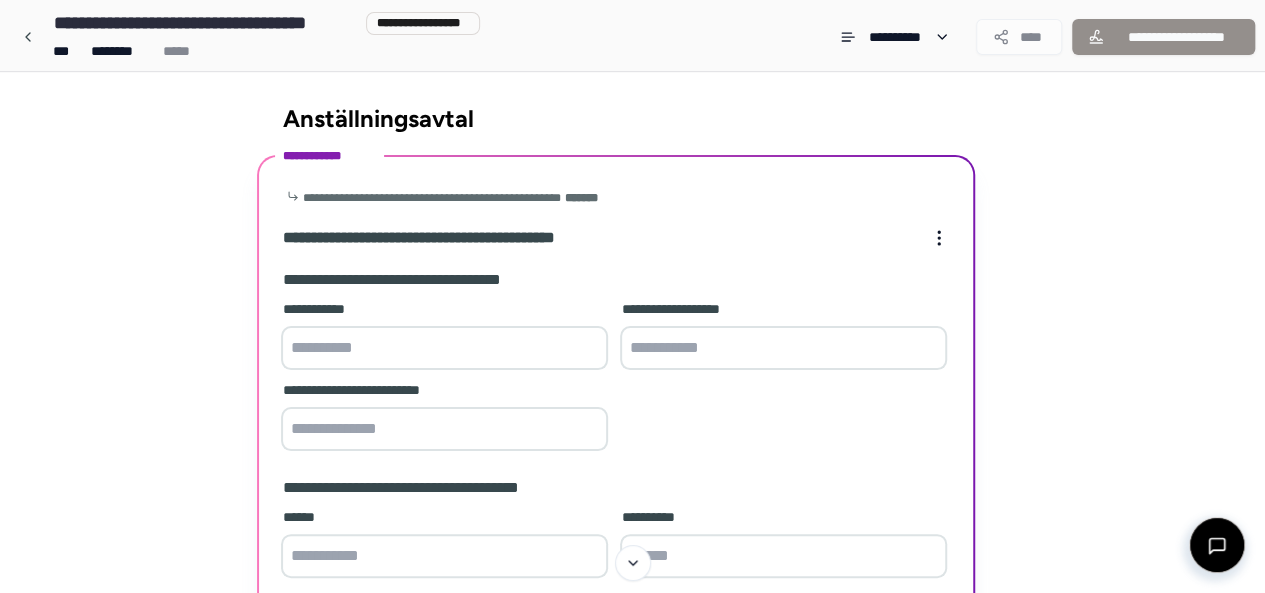 click at bounding box center (444, 348) 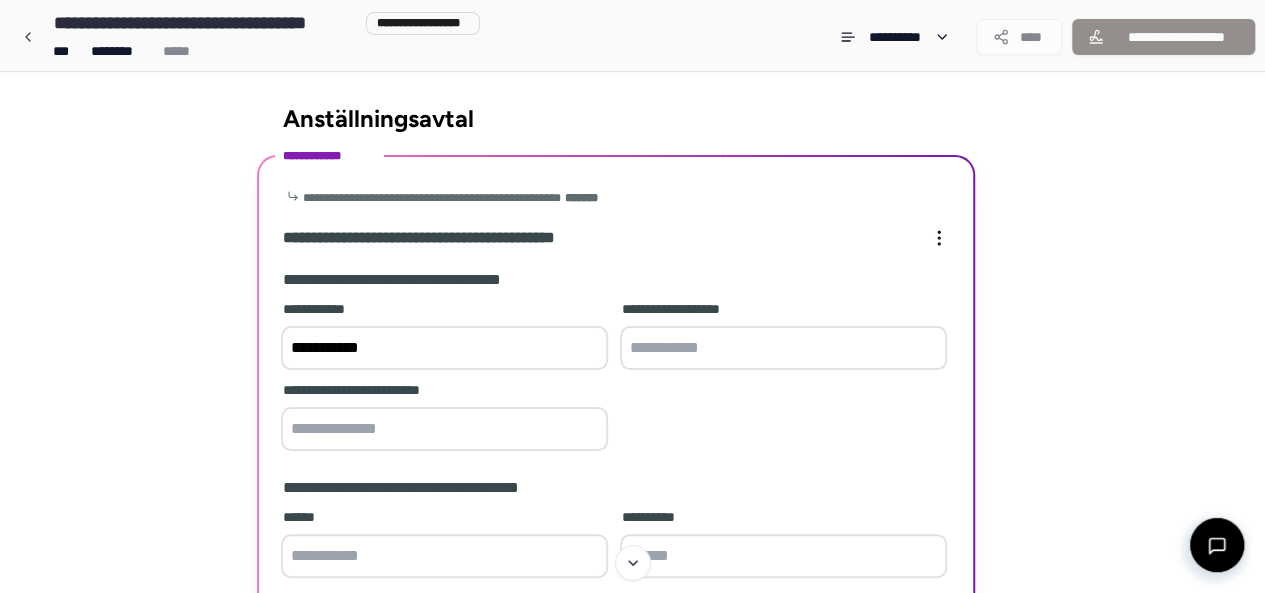 type on "**********" 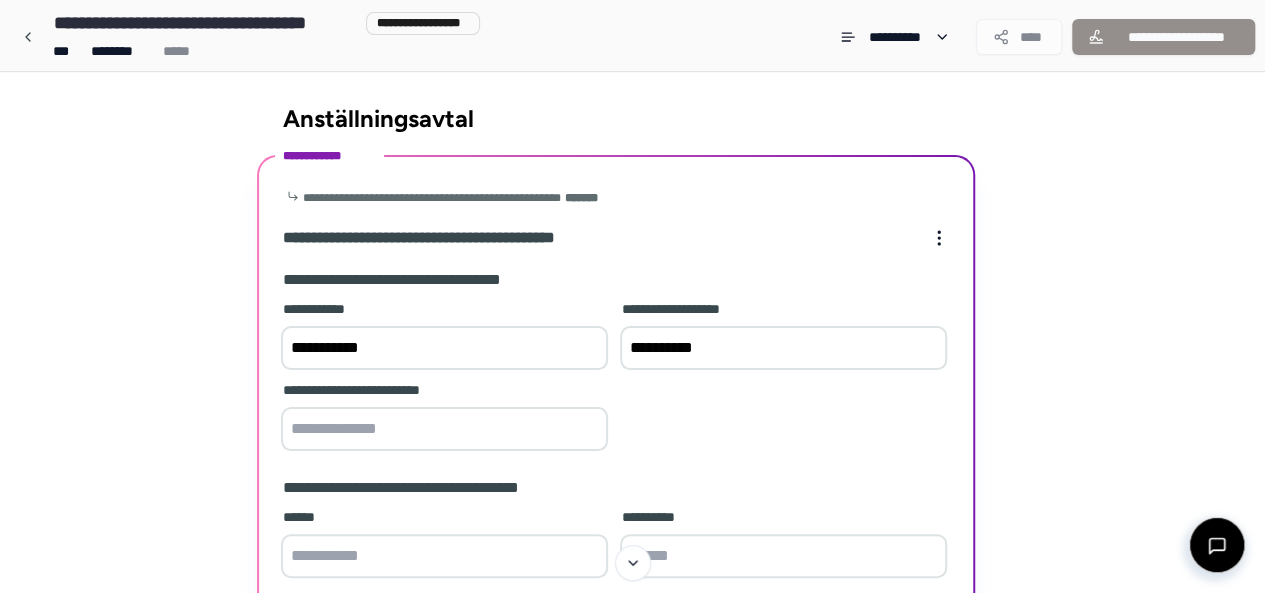 type on "**********" 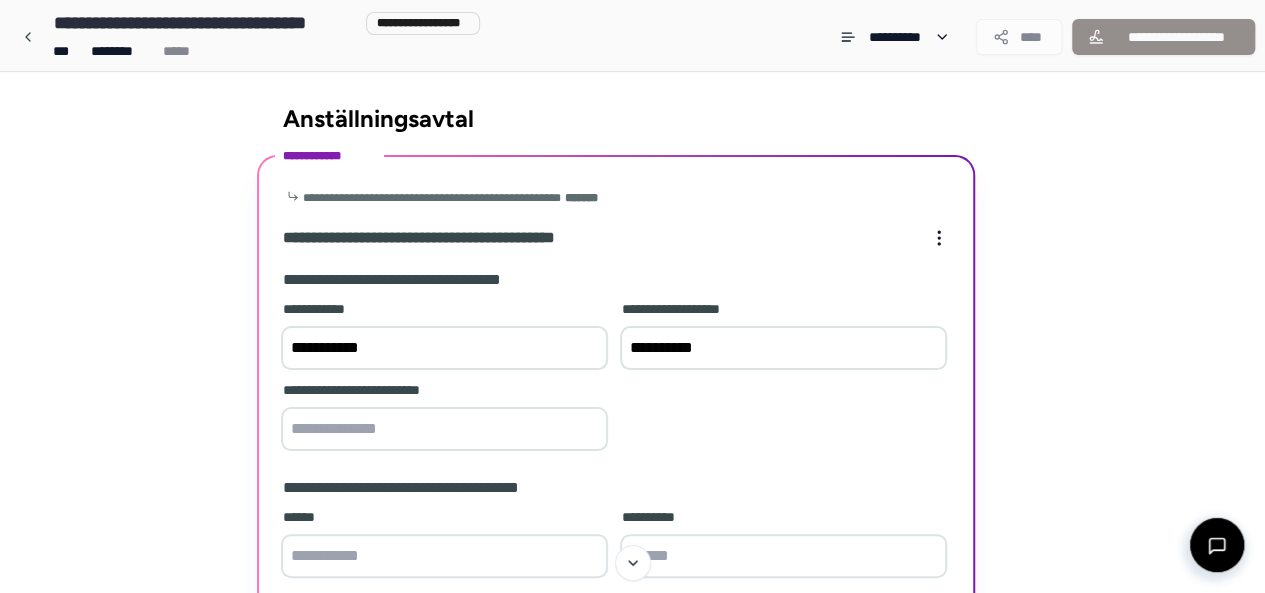 click at bounding box center [444, 429] 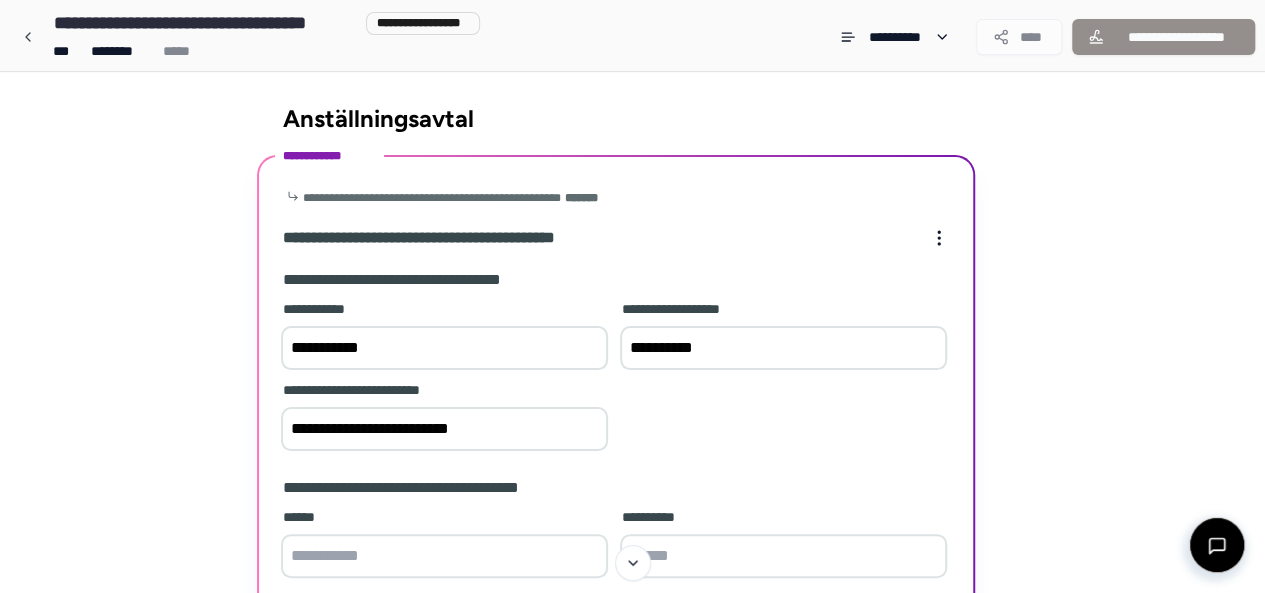 type on "**********" 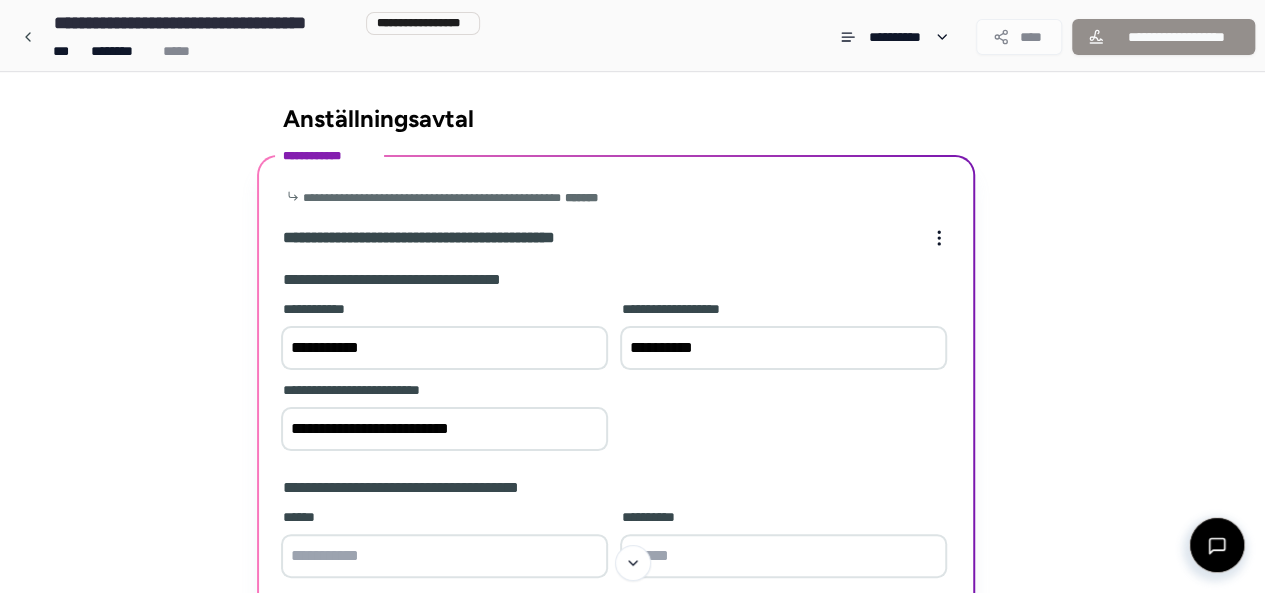 click at bounding box center (444, 556) 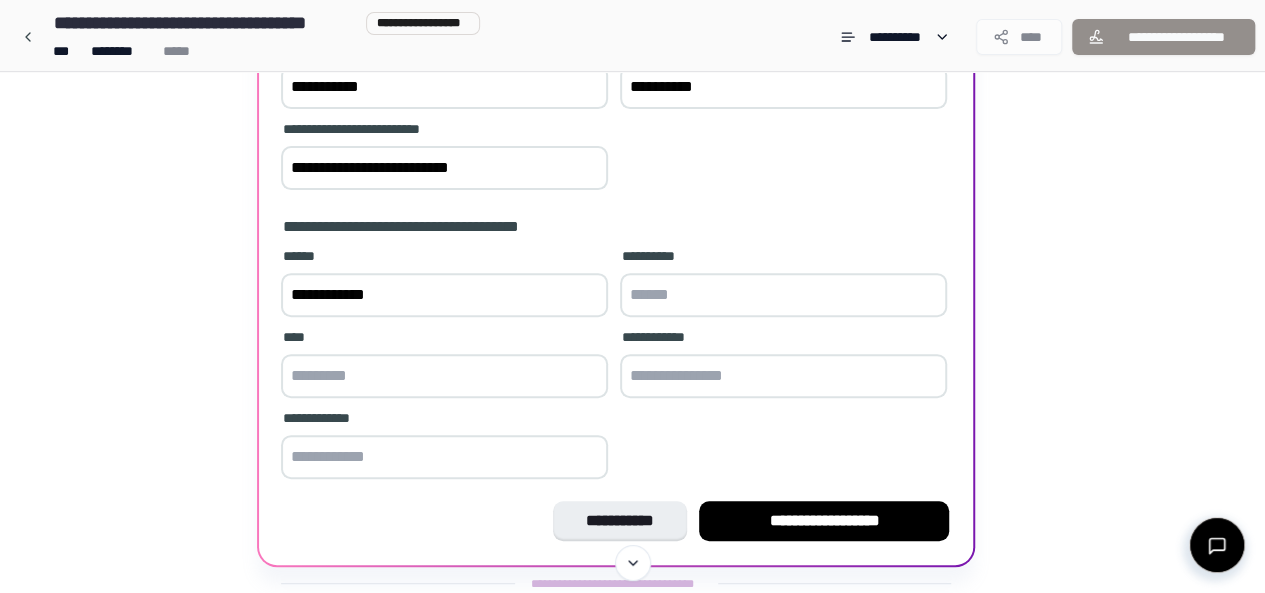 scroll, scrollTop: 264, scrollLeft: 0, axis: vertical 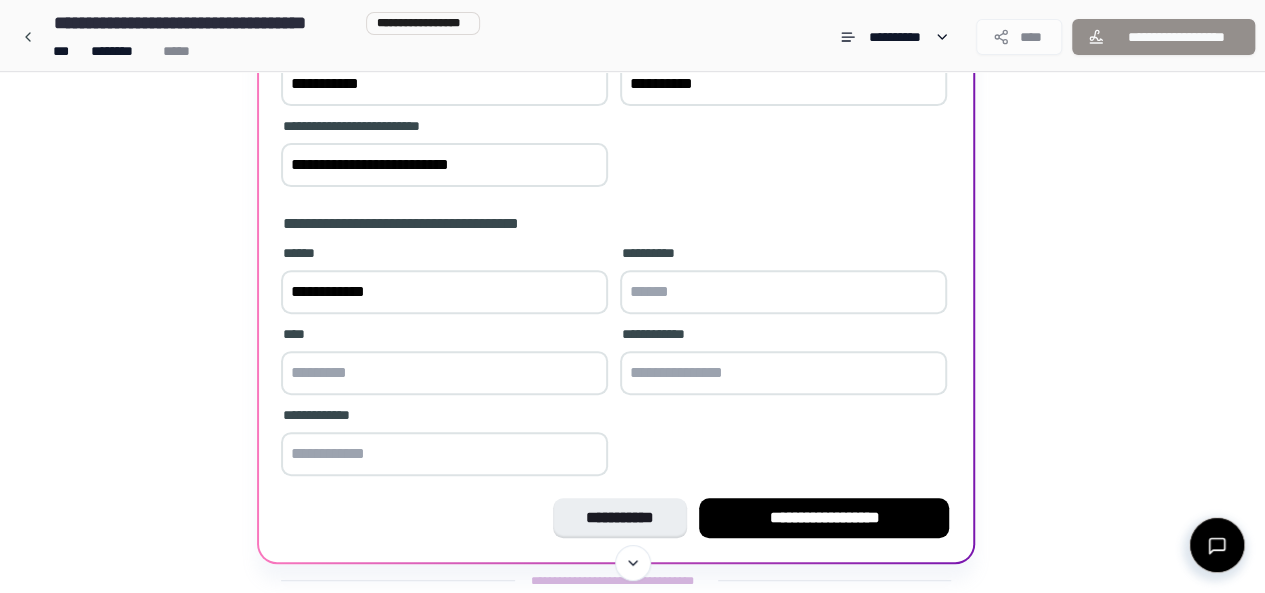 type on "**********" 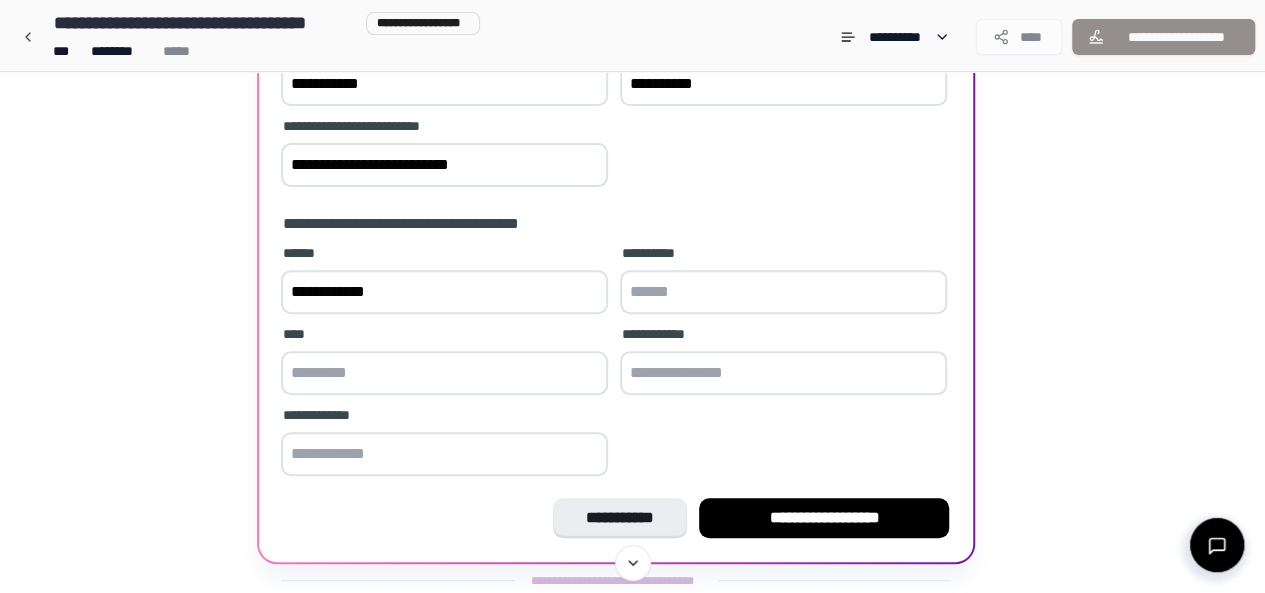 click at bounding box center (783, 292) 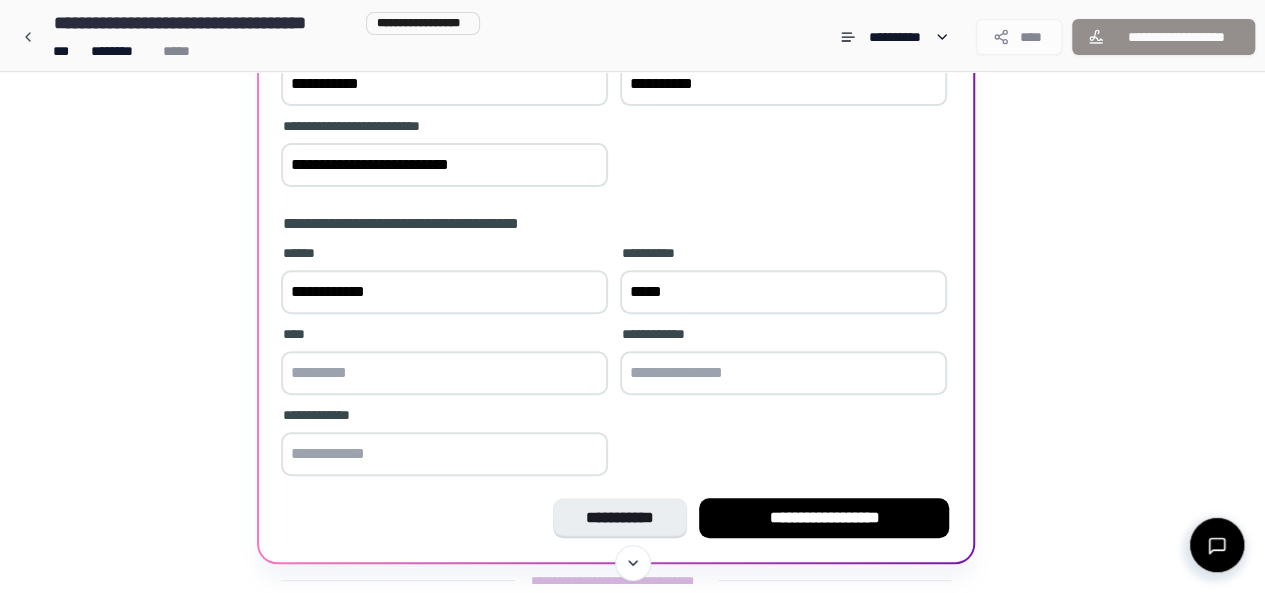 type on "*****" 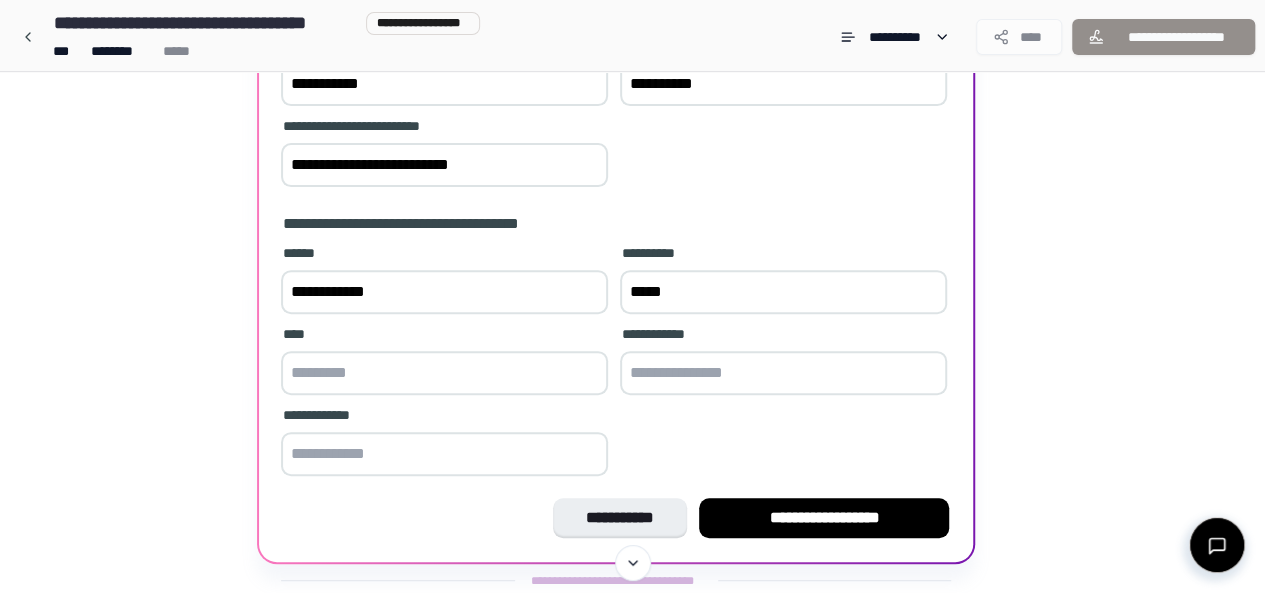 click at bounding box center (783, 373) 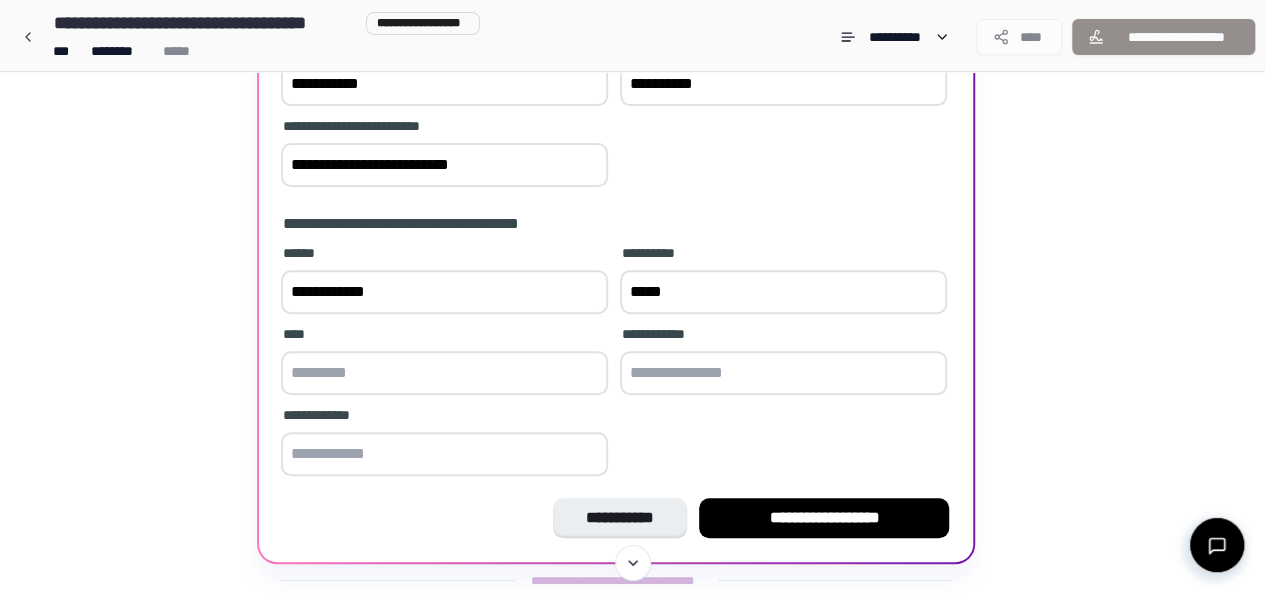 type on "**********" 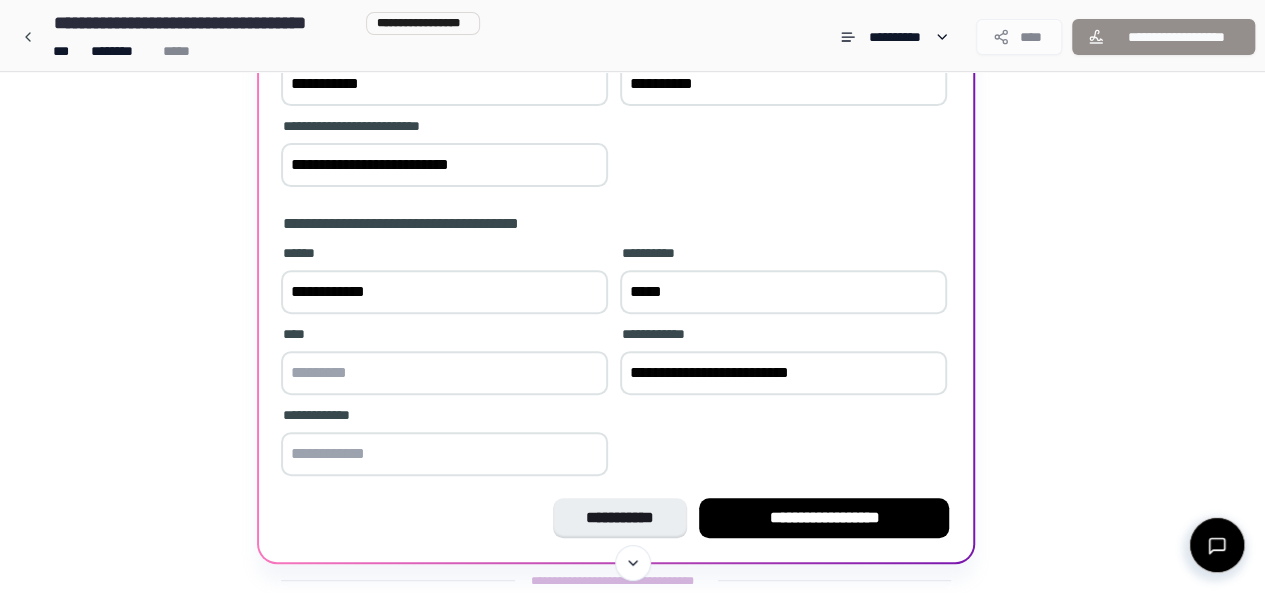 click at bounding box center (444, 373) 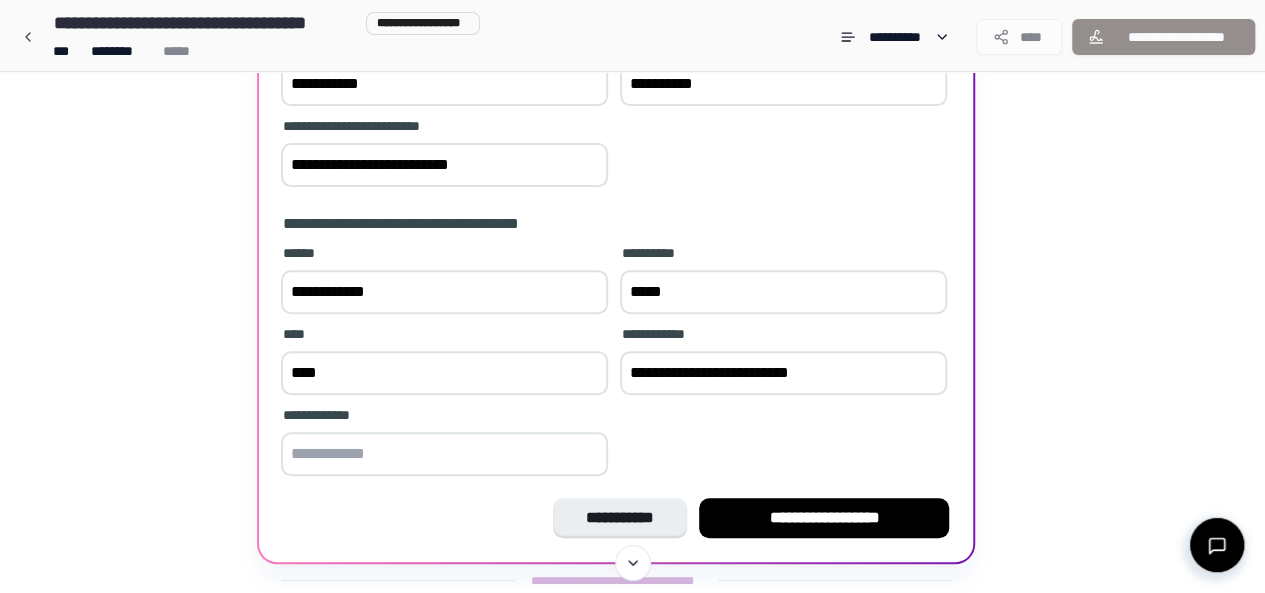 type on "***" 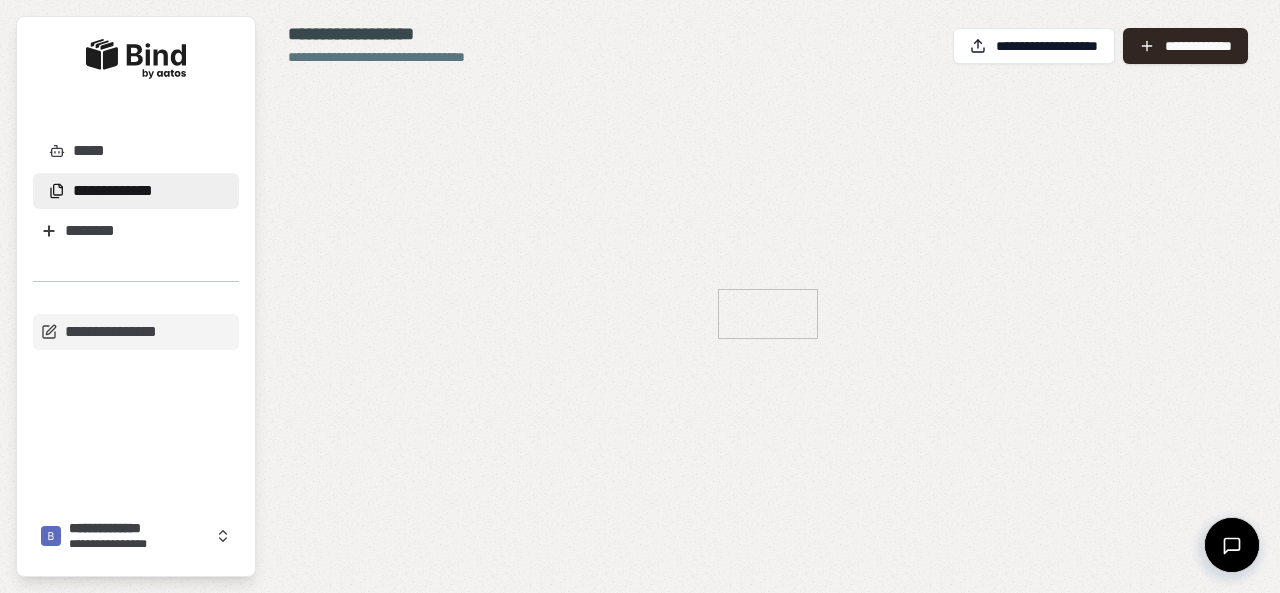 scroll, scrollTop: 0, scrollLeft: 0, axis: both 